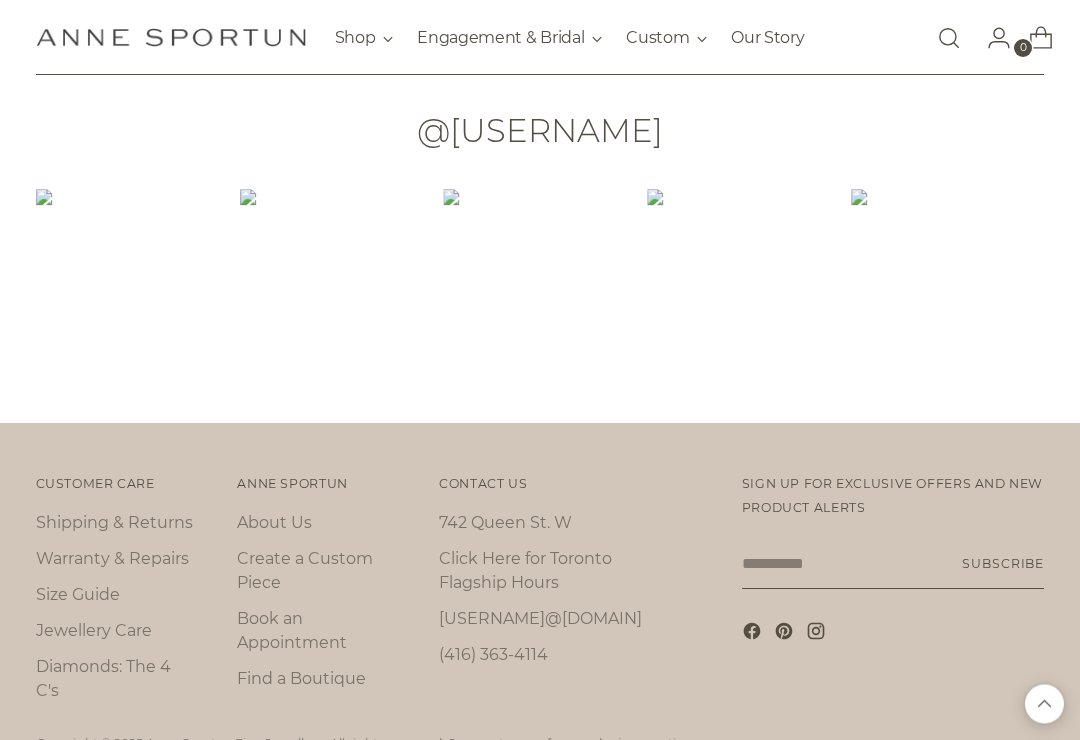 scroll, scrollTop: 2904, scrollLeft: 0, axis: vertical 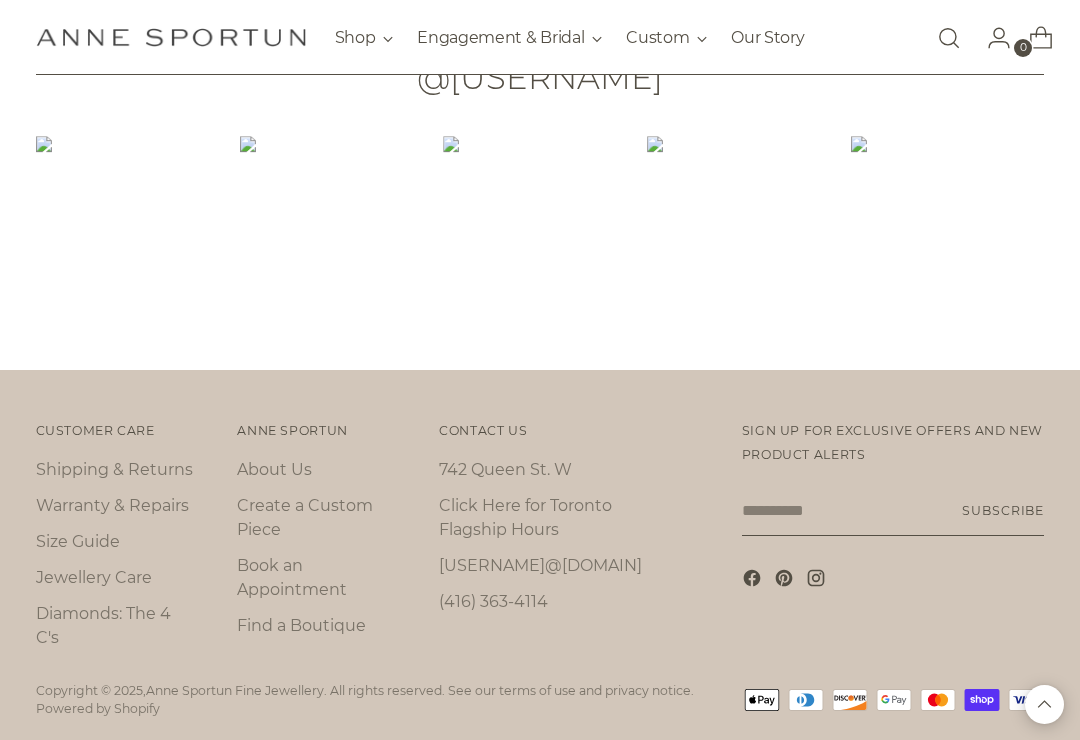 click on "Find a Boutique" at bounding box center [301, 625] 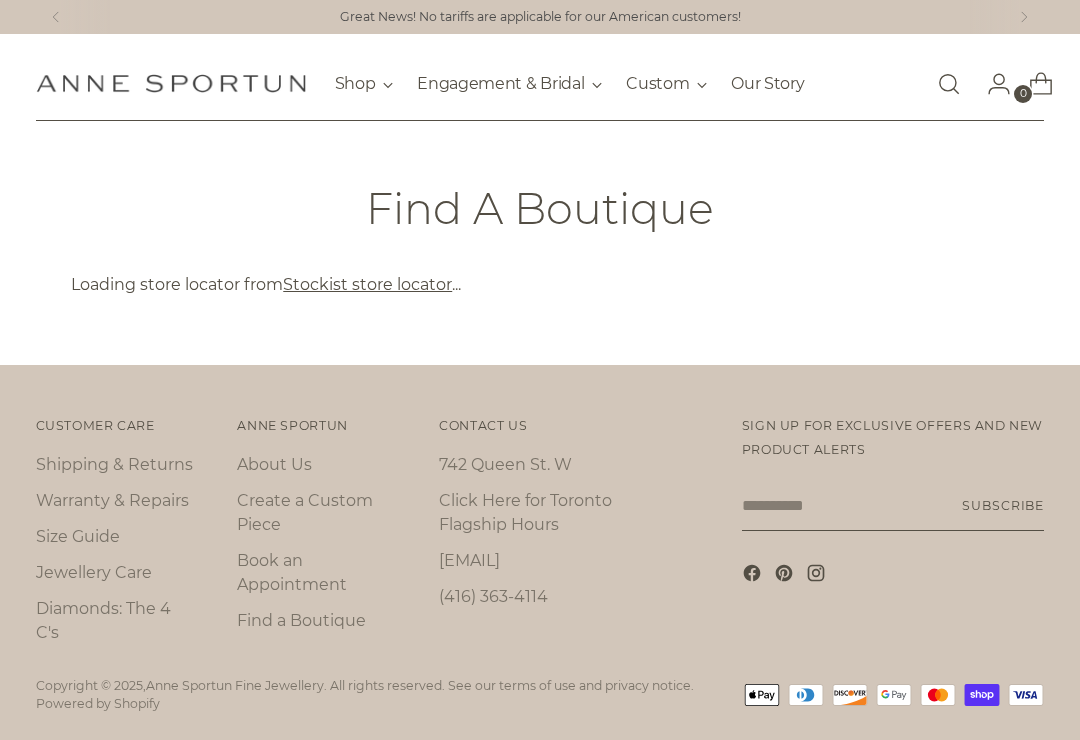 scroll, scrollTop: 0, scrollLeft: 0, axis: both 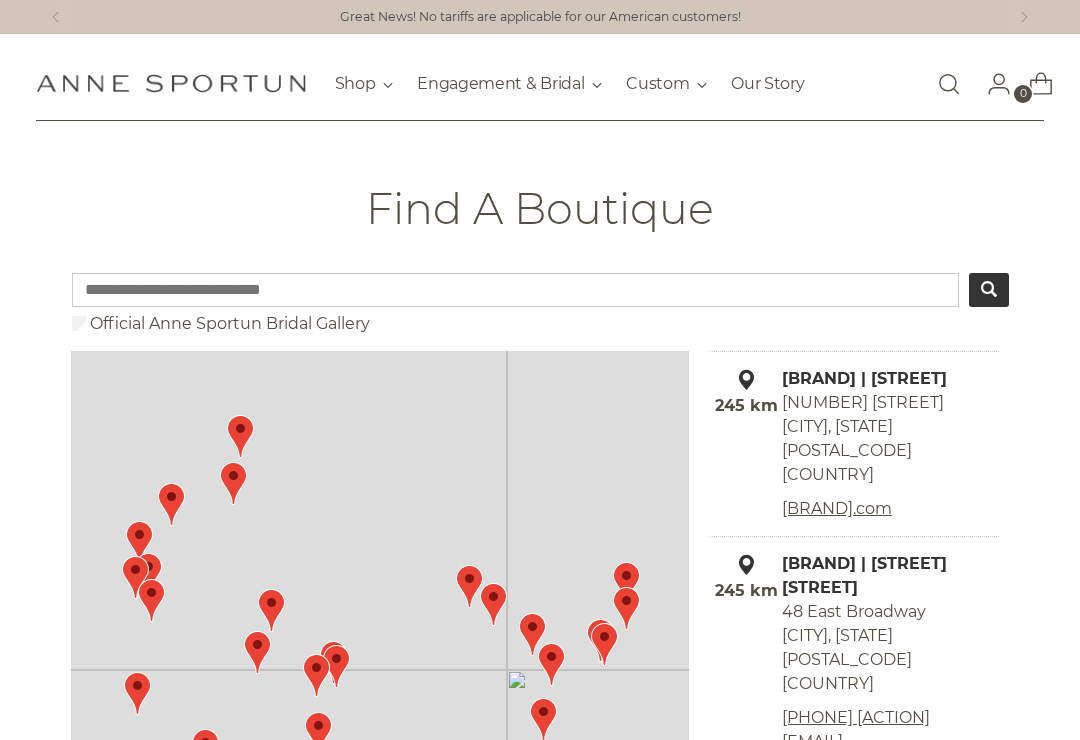 click at bounding box center (515, 290) 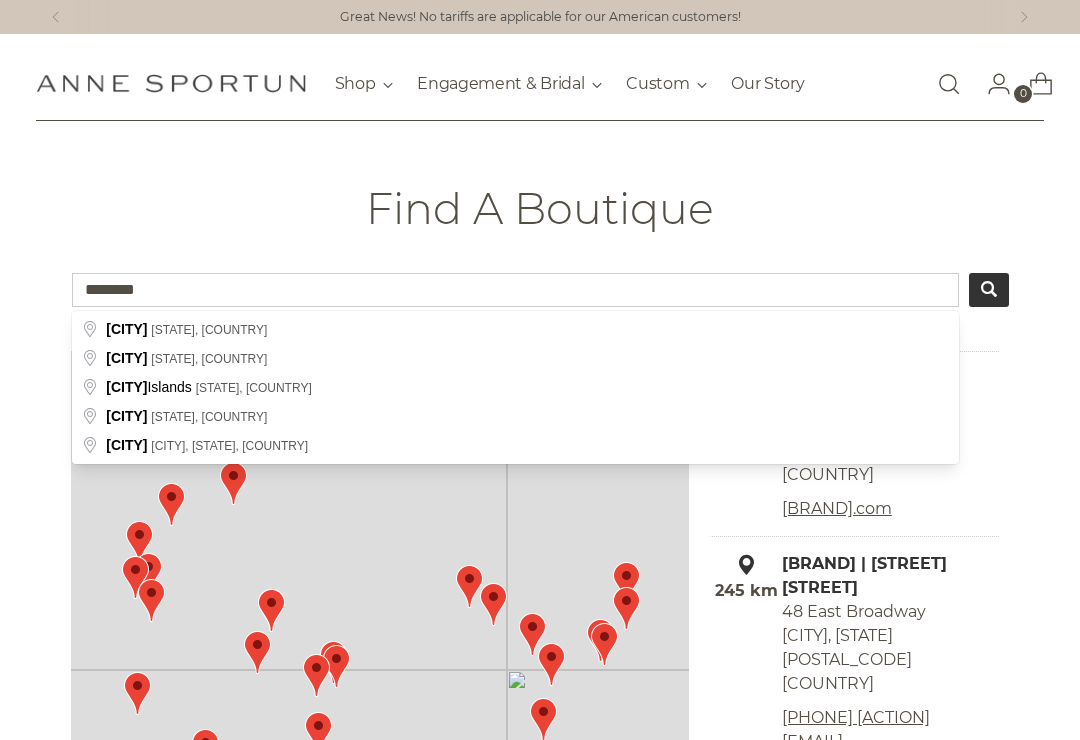 click on "[STATE], [COUNTRY]" at bounding box center [209, 330] 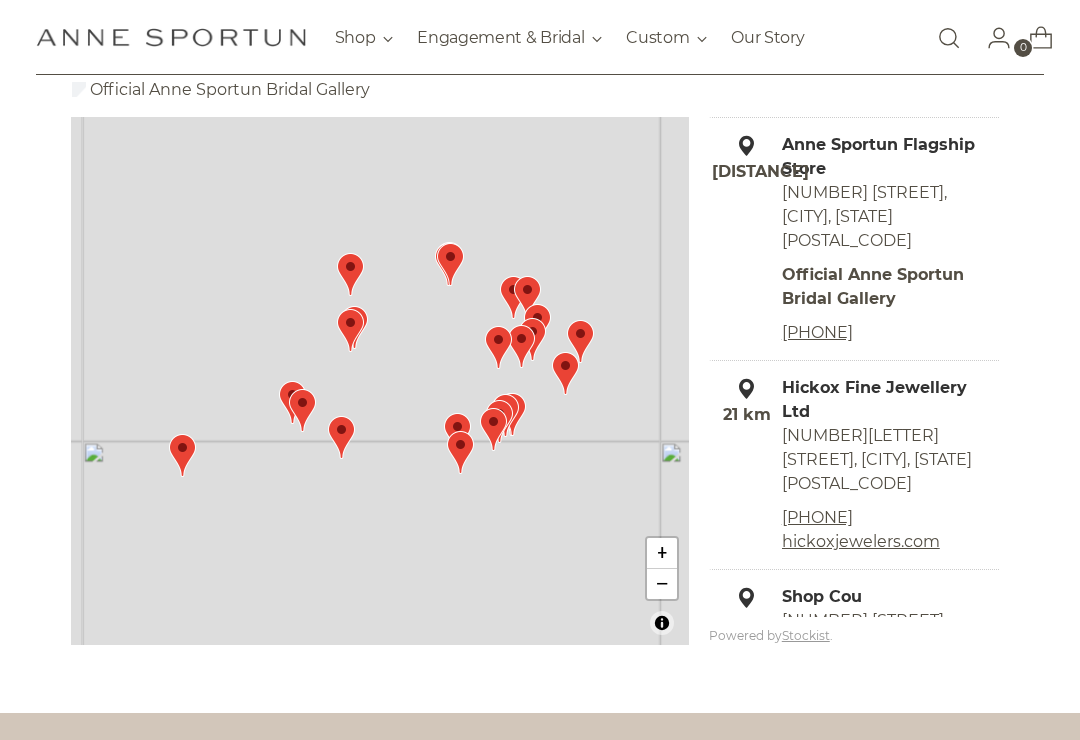 scroll, scrollTop: 234, scrollLeft: 0, axis: vertical 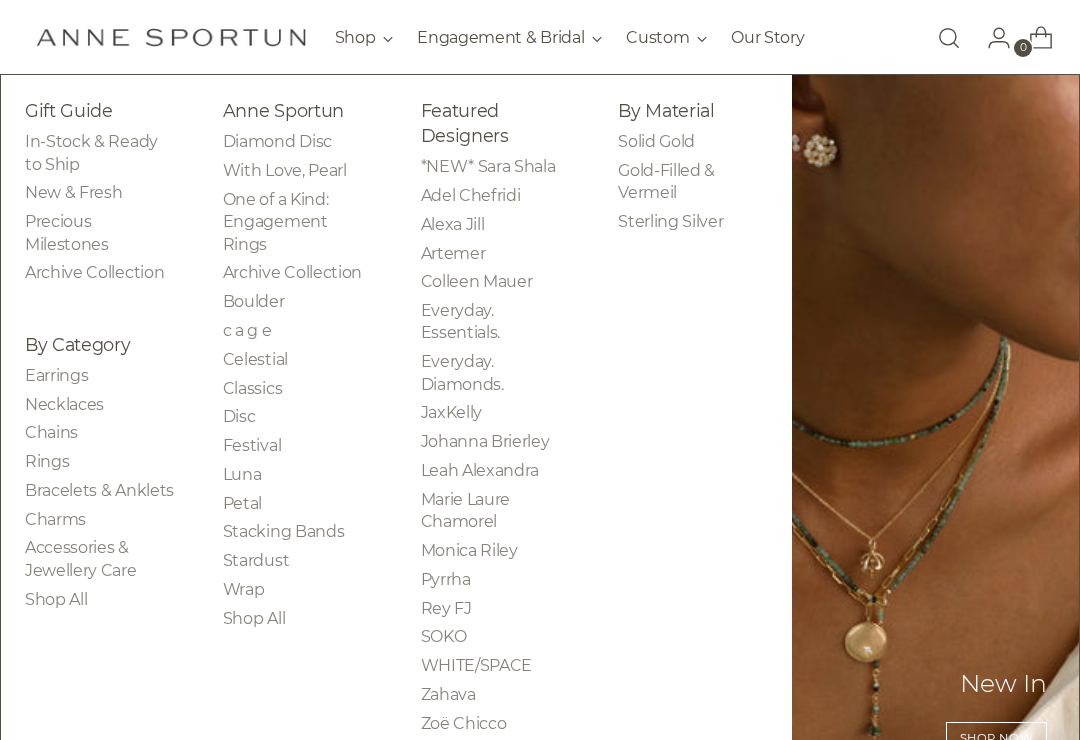 click on "Bracelets & Anklets" at bounding box center [99, 490] 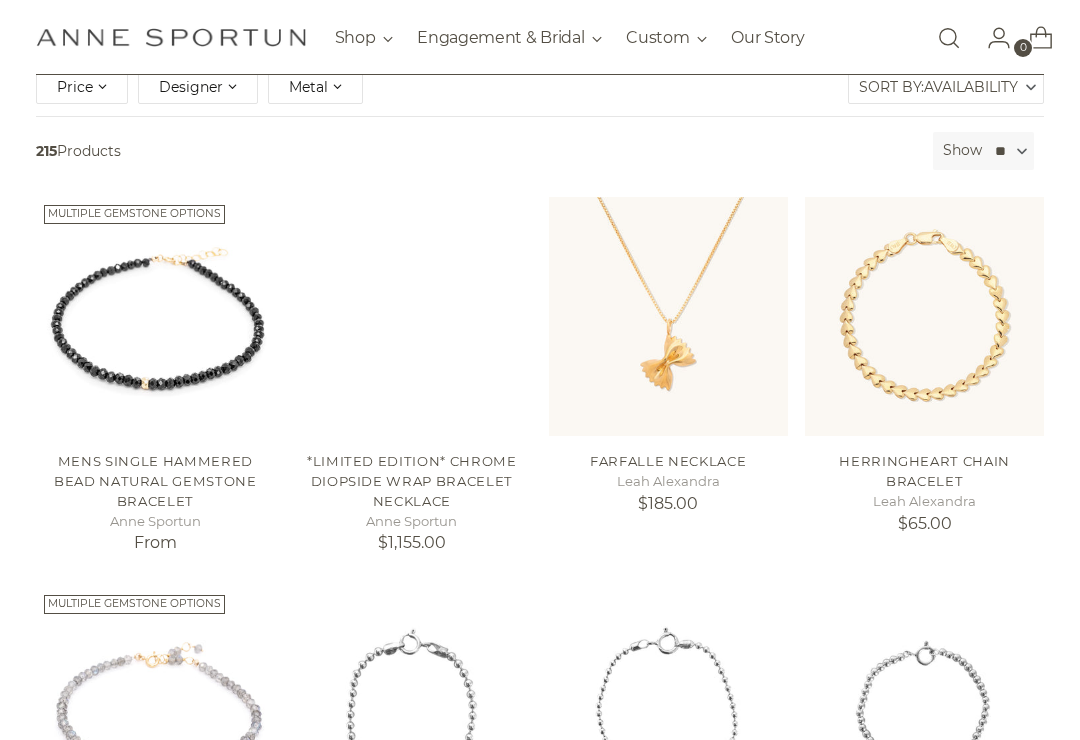 scroll, scrollTop: 283, scrollLeft: 0, axis: vertical 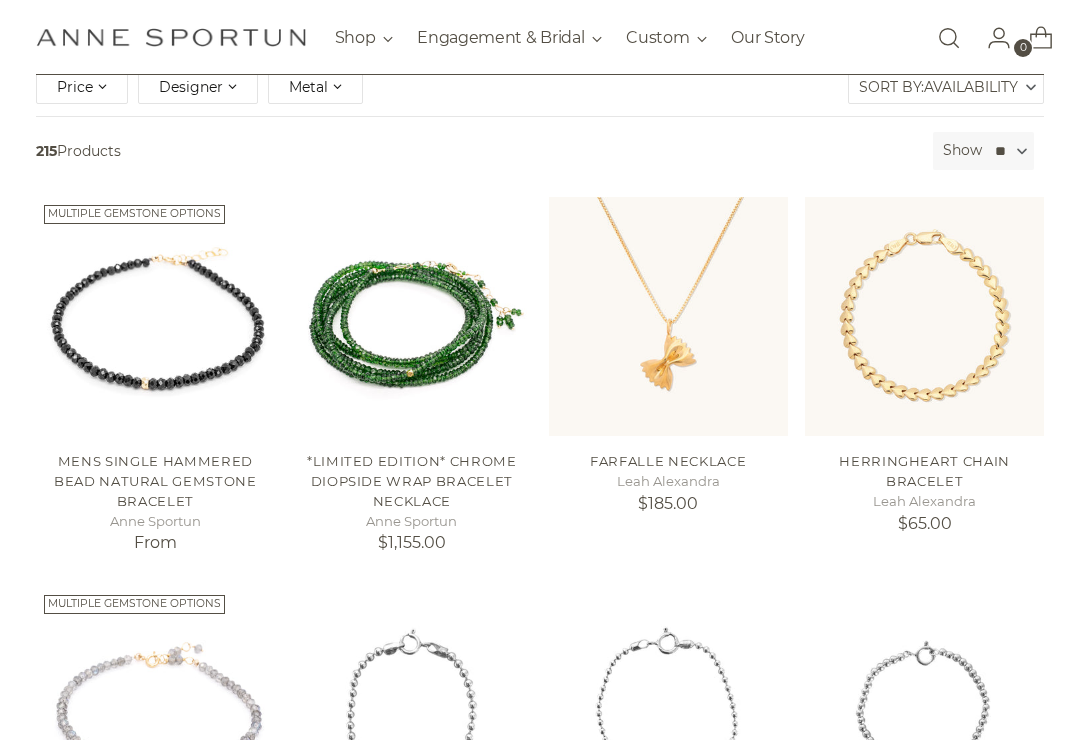click on "$1,155.00" at bounding box center (412, 542) 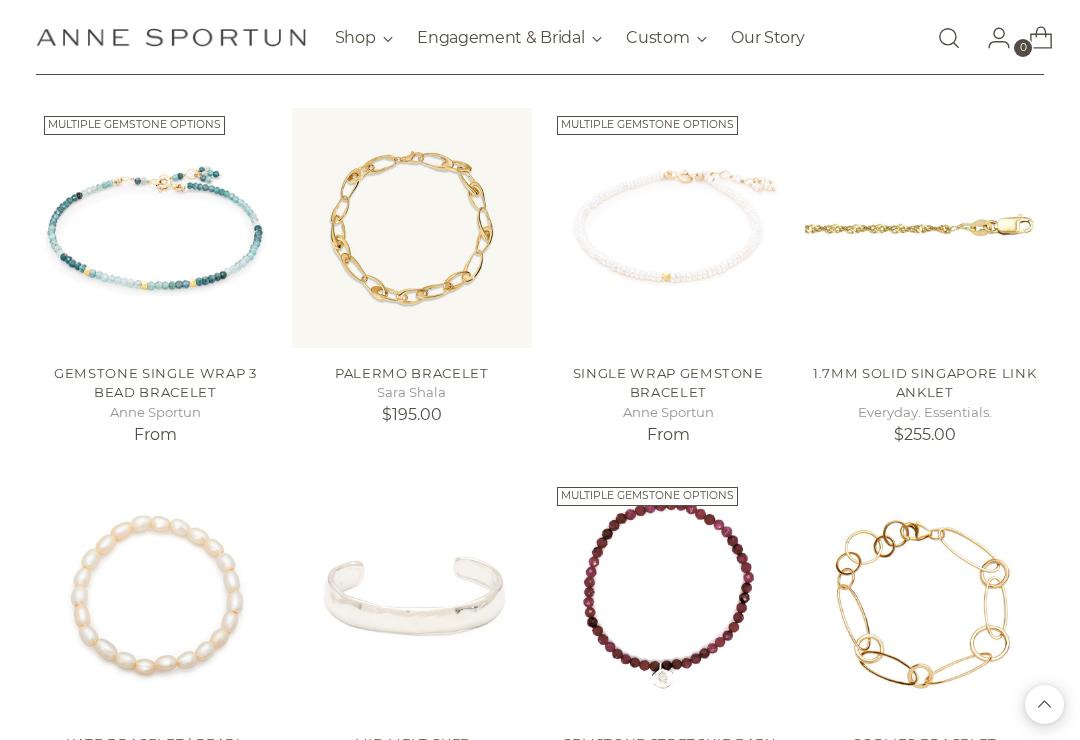 scroll, scrollTop: 1877, scrollLeft: 0, axis: vertical 